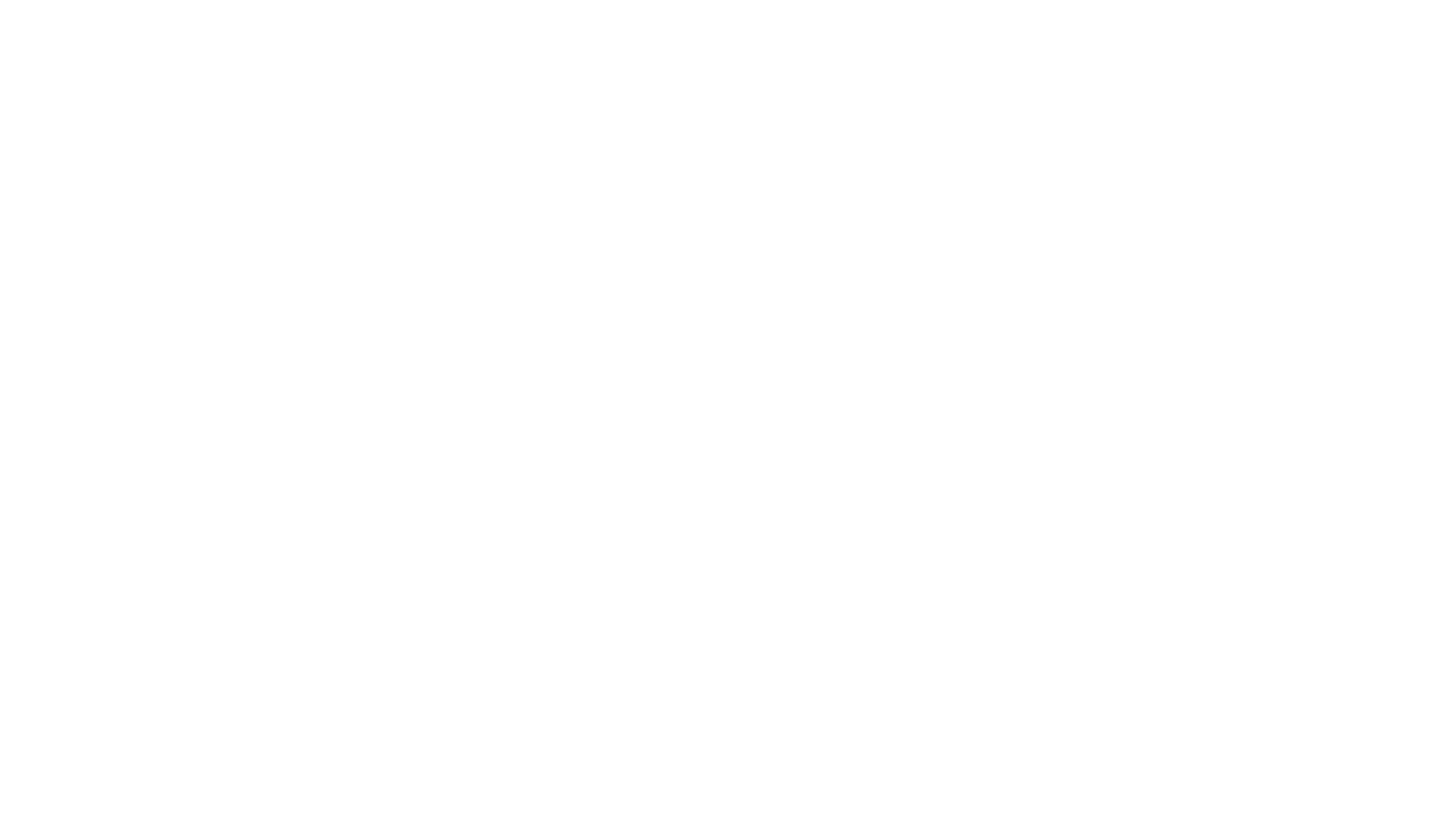 scroll, scrollTop: 0, scrollLeft: 0, axis: both 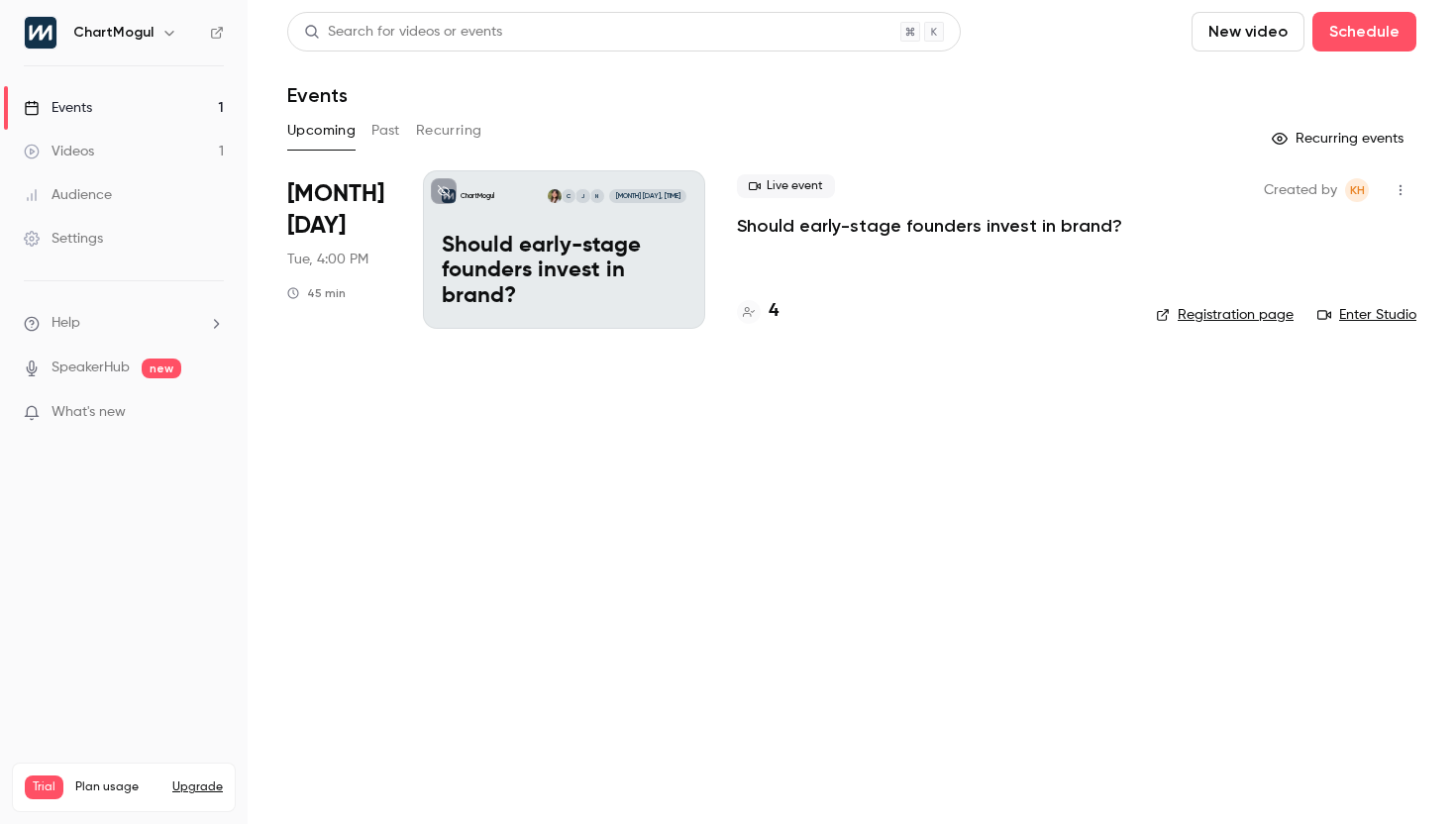 click on "Should early-stage founders invest in brand?" at bounding box center (564, 271) 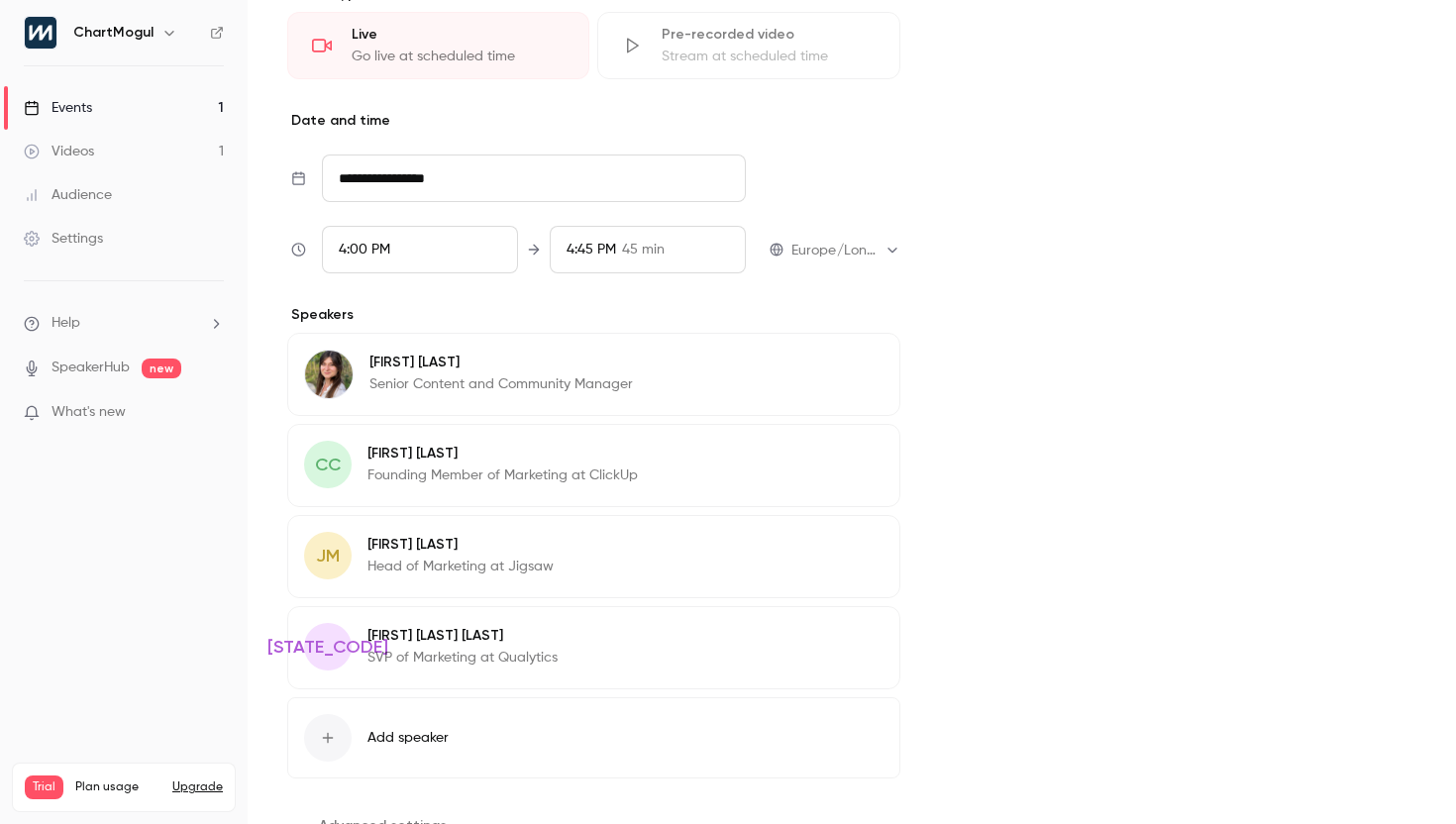 scroll, scrollTop: 751, scrollLeft: 0, axis: vertical 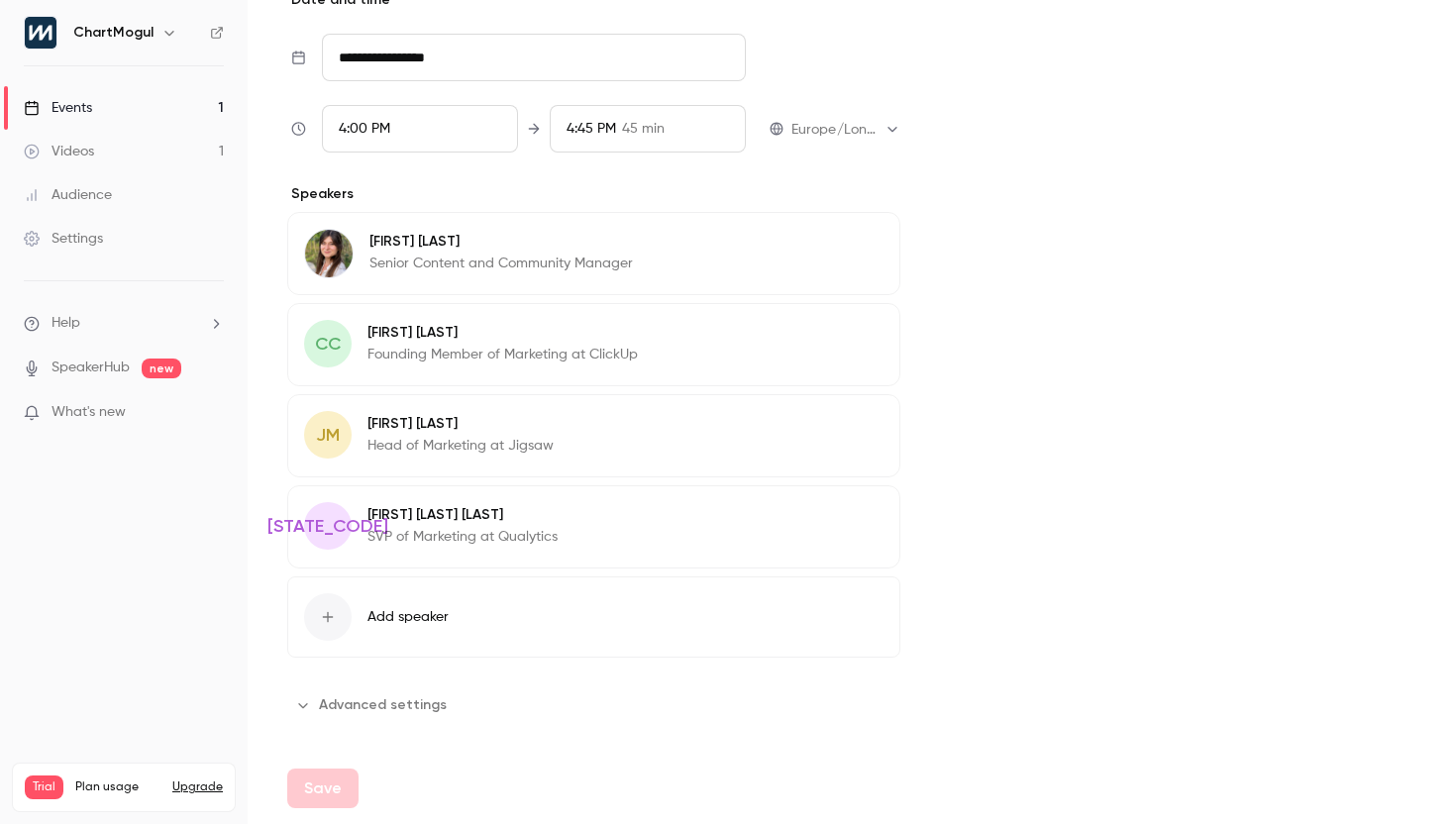 click on "[FIRST]   [LAST]" at bounding box center [501, 242] 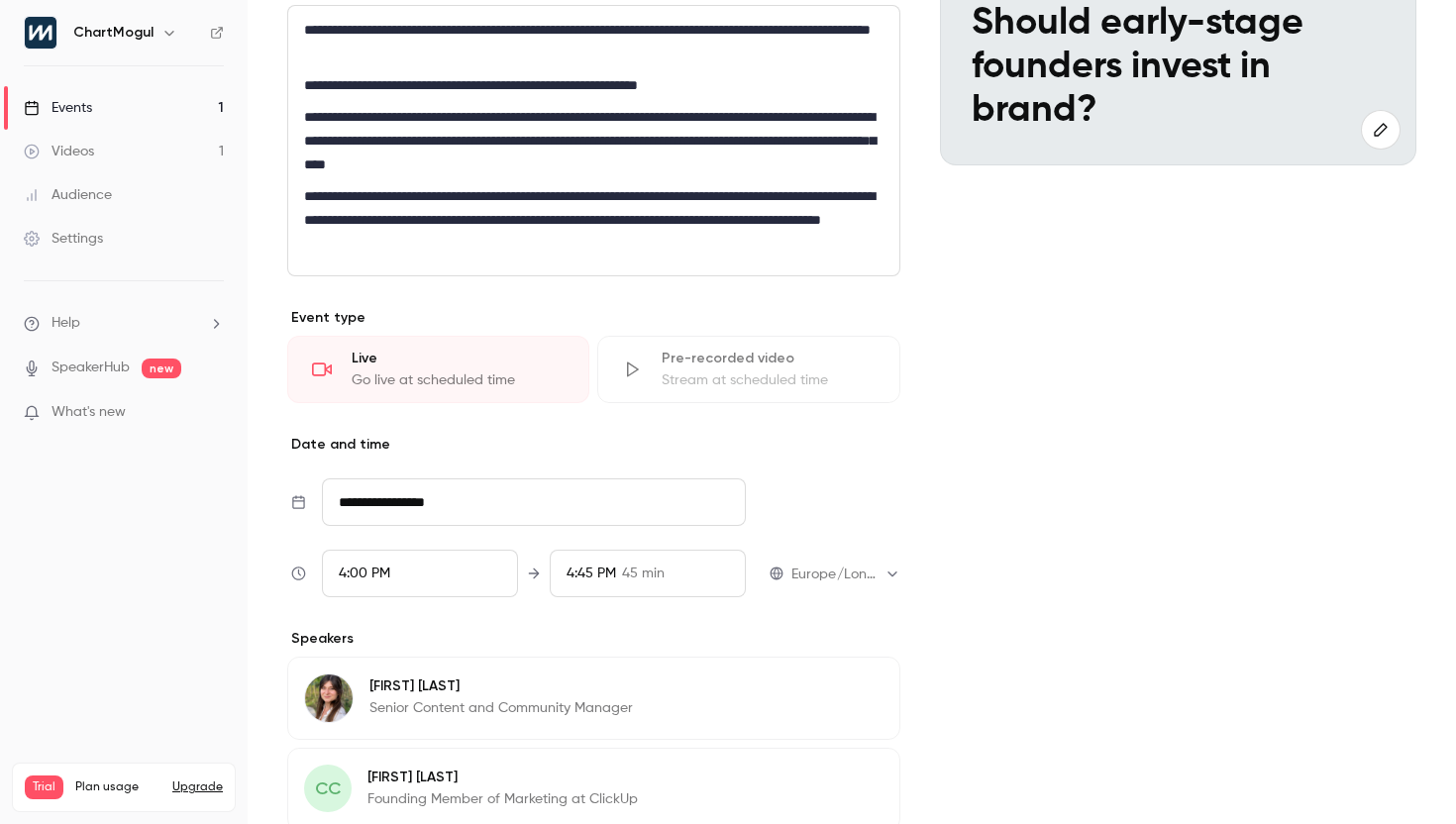 scroll, scrollTop: 265, scrollLeft: 0, axis: vertical 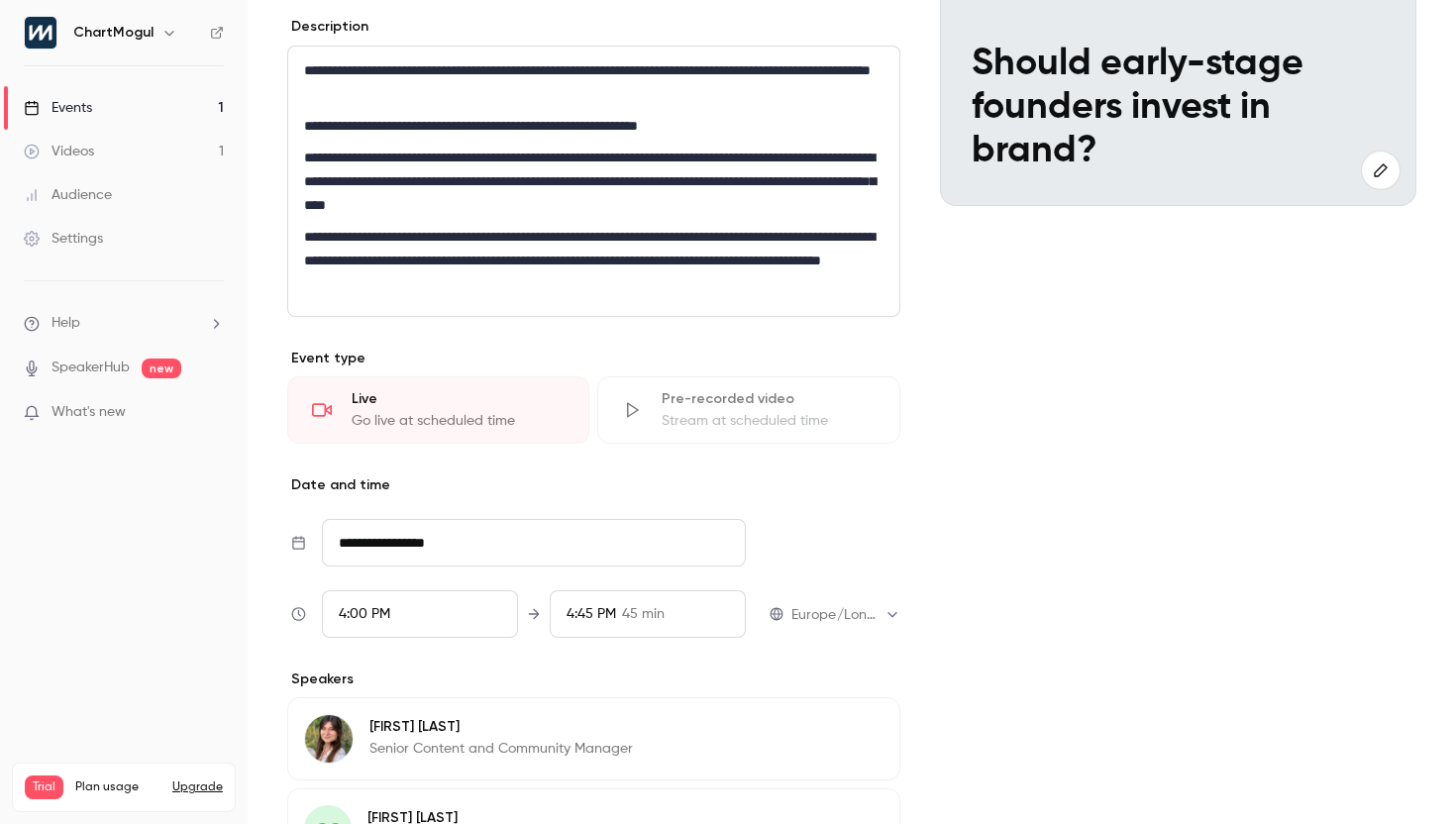 click at bounding box center [41, 33] 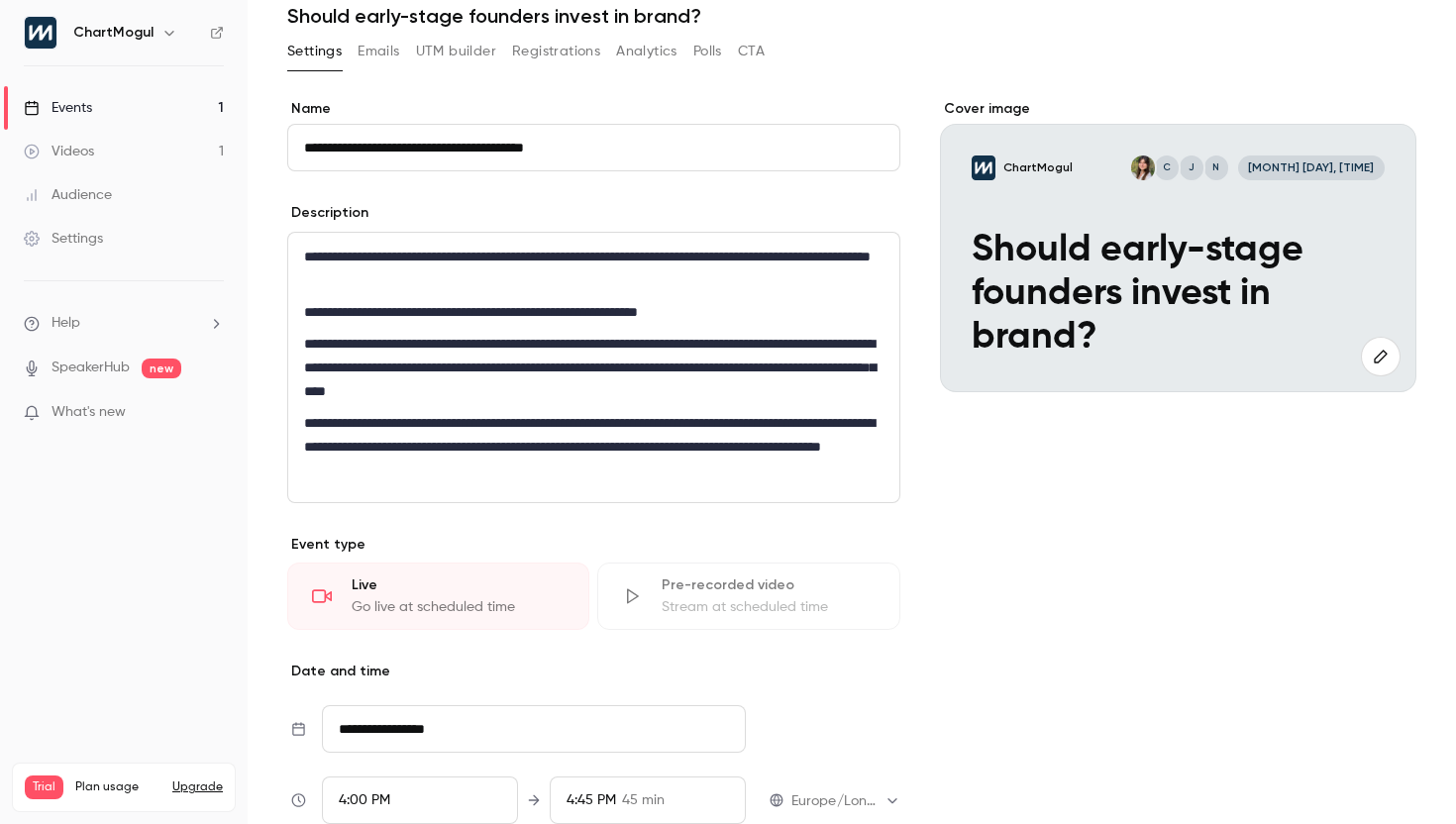 scroll, scrollTop: 0, scrollLeft: 0, axis: both 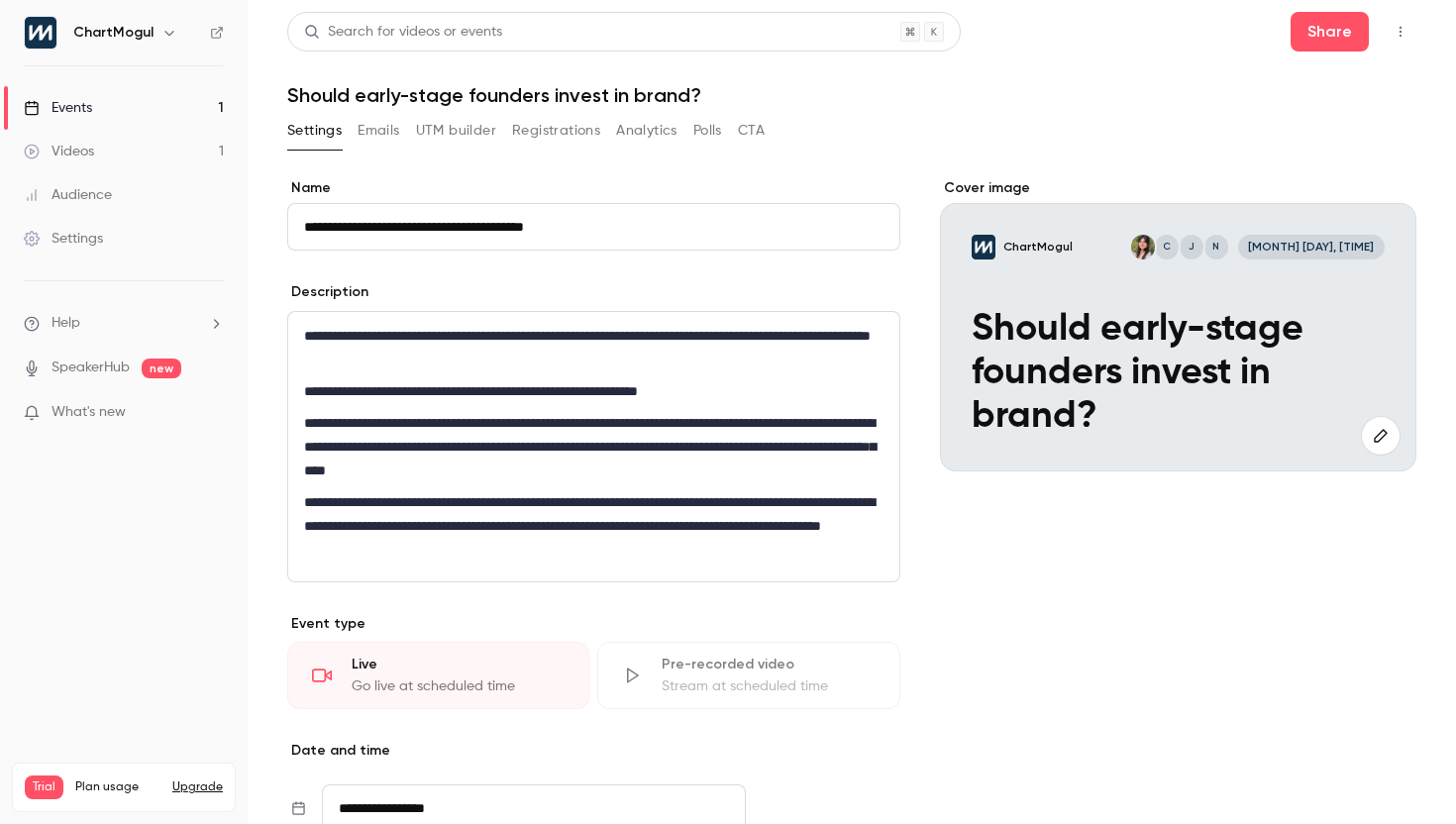 click on "Emails" at bounding box center (378, 131) 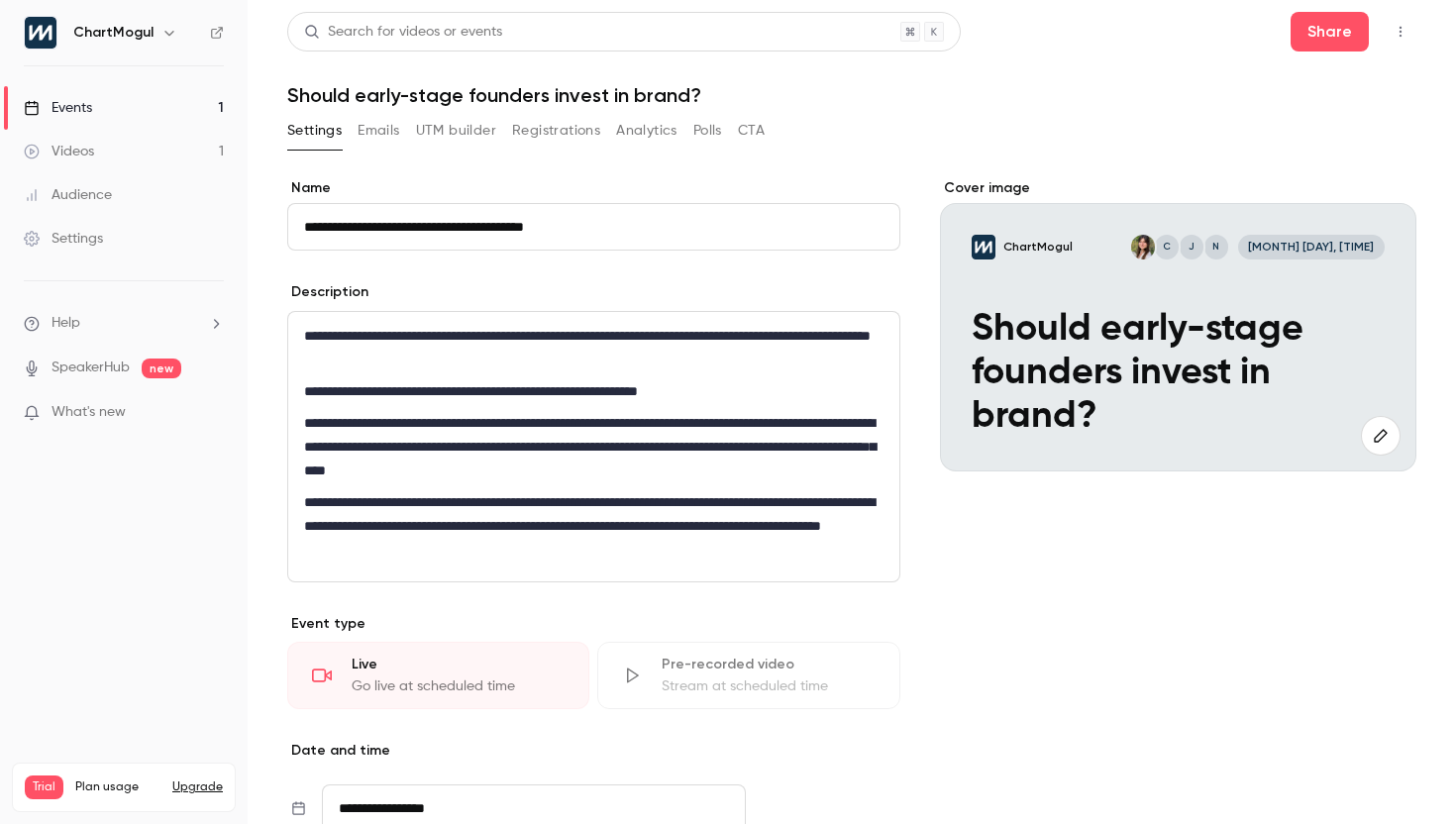 click on "Settings" at bounding box center [314, 131] 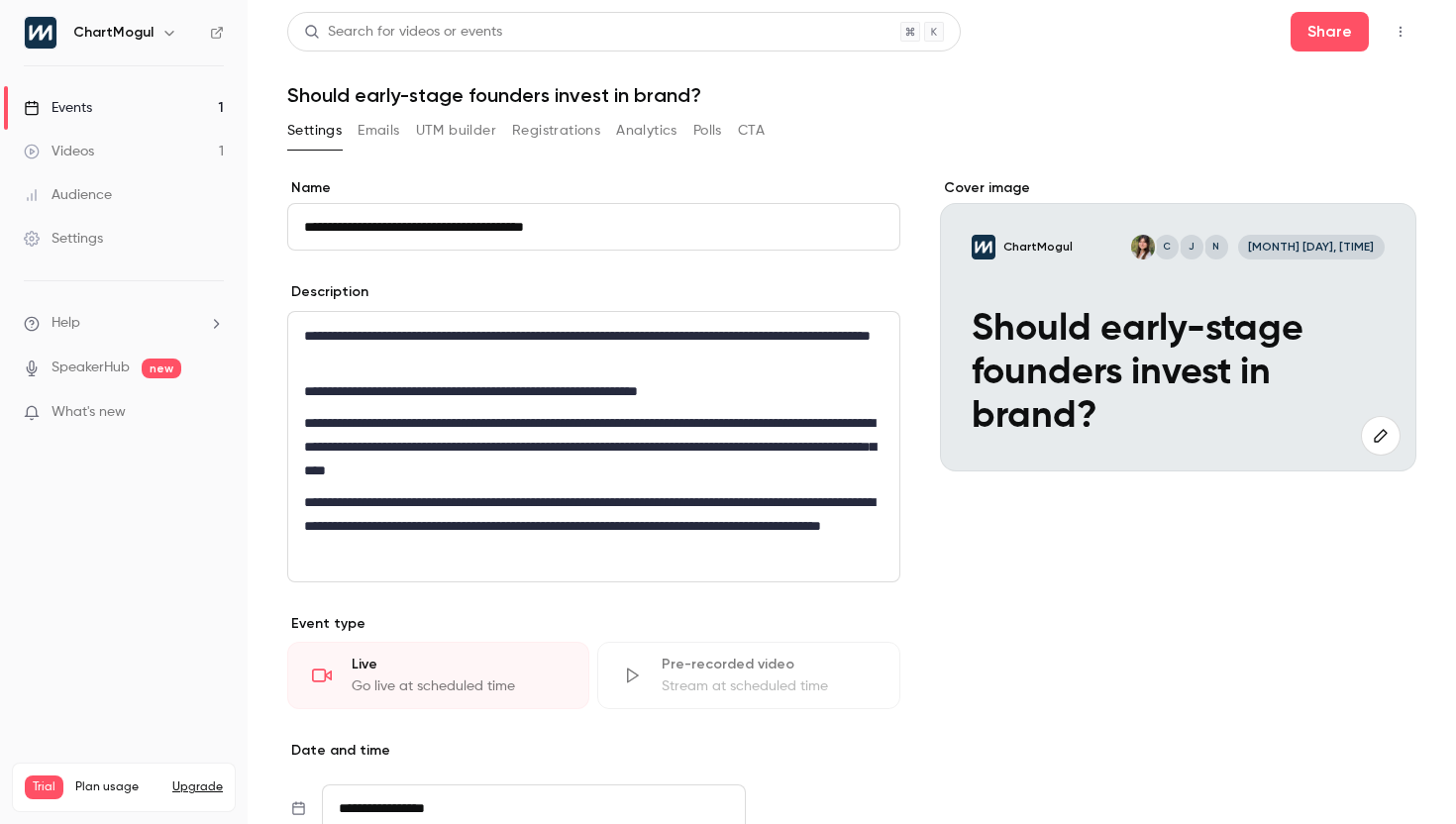 click on "Settings" at bounding box center (314, 131) 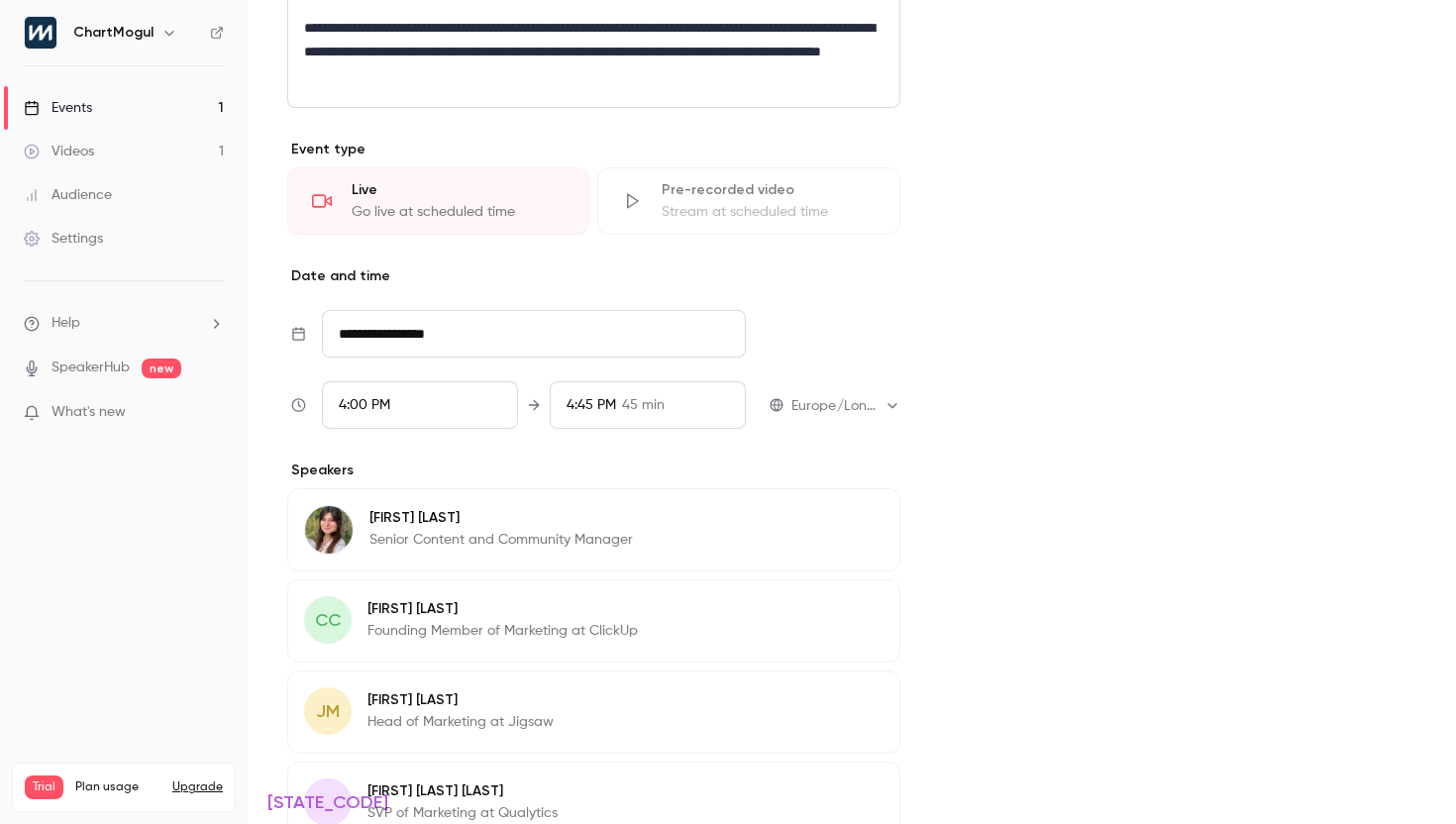 scroll, scrollTop: 0, scrollLeft: 0, axis: both 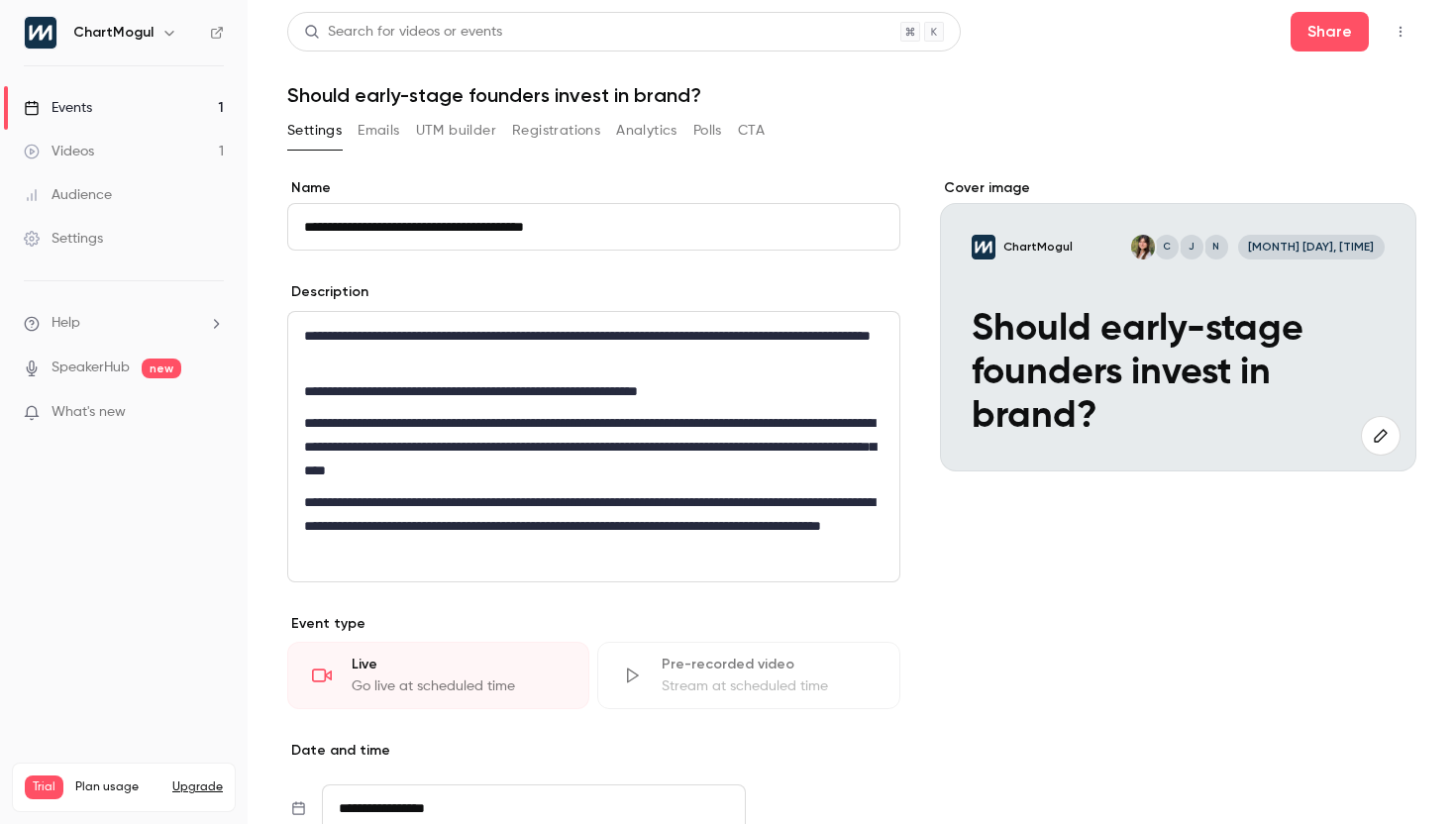 click on "Settings" at bounding box center (63, 239) 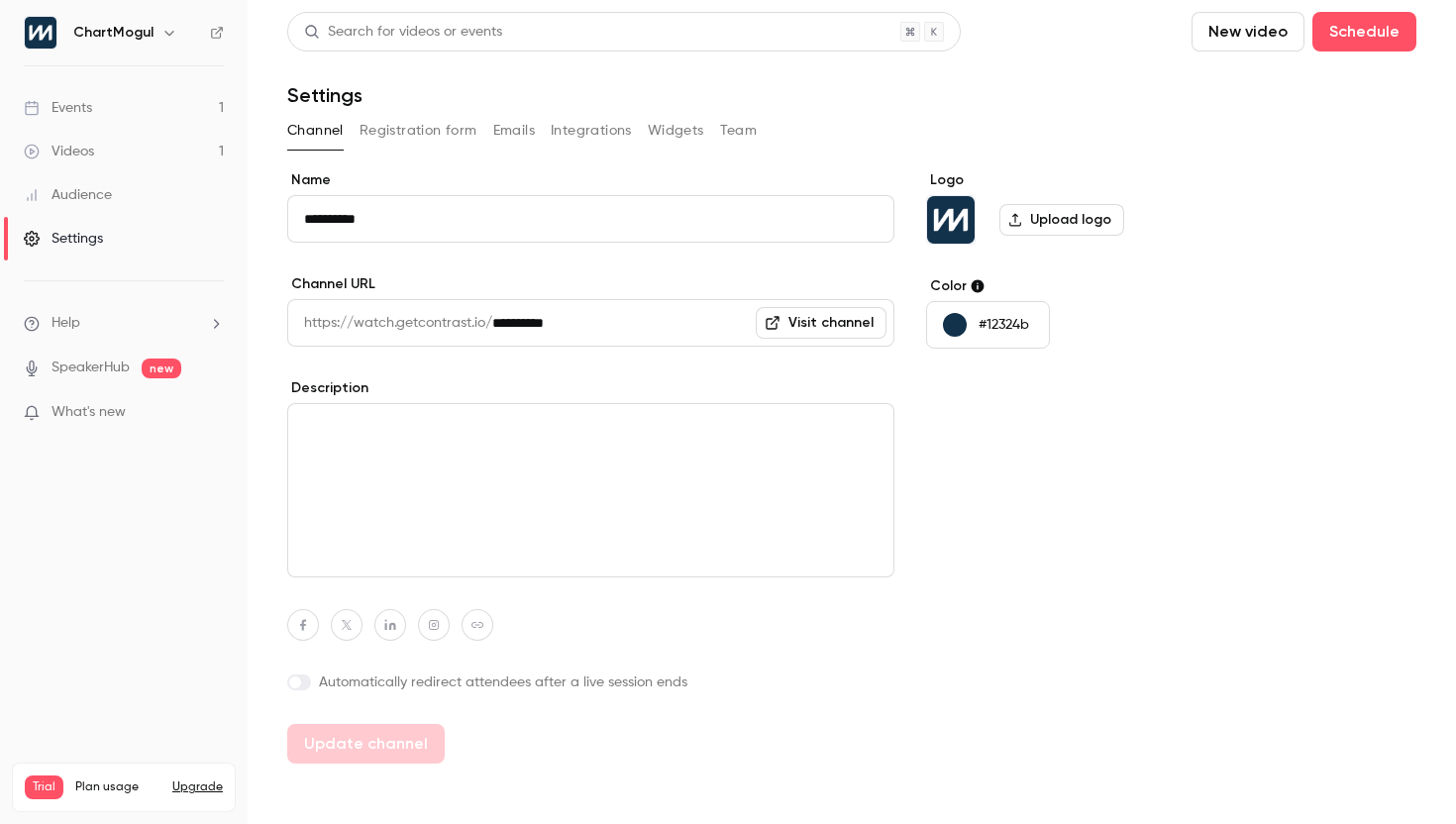 click on "ChartMogul" at bounding box center (113, 33) 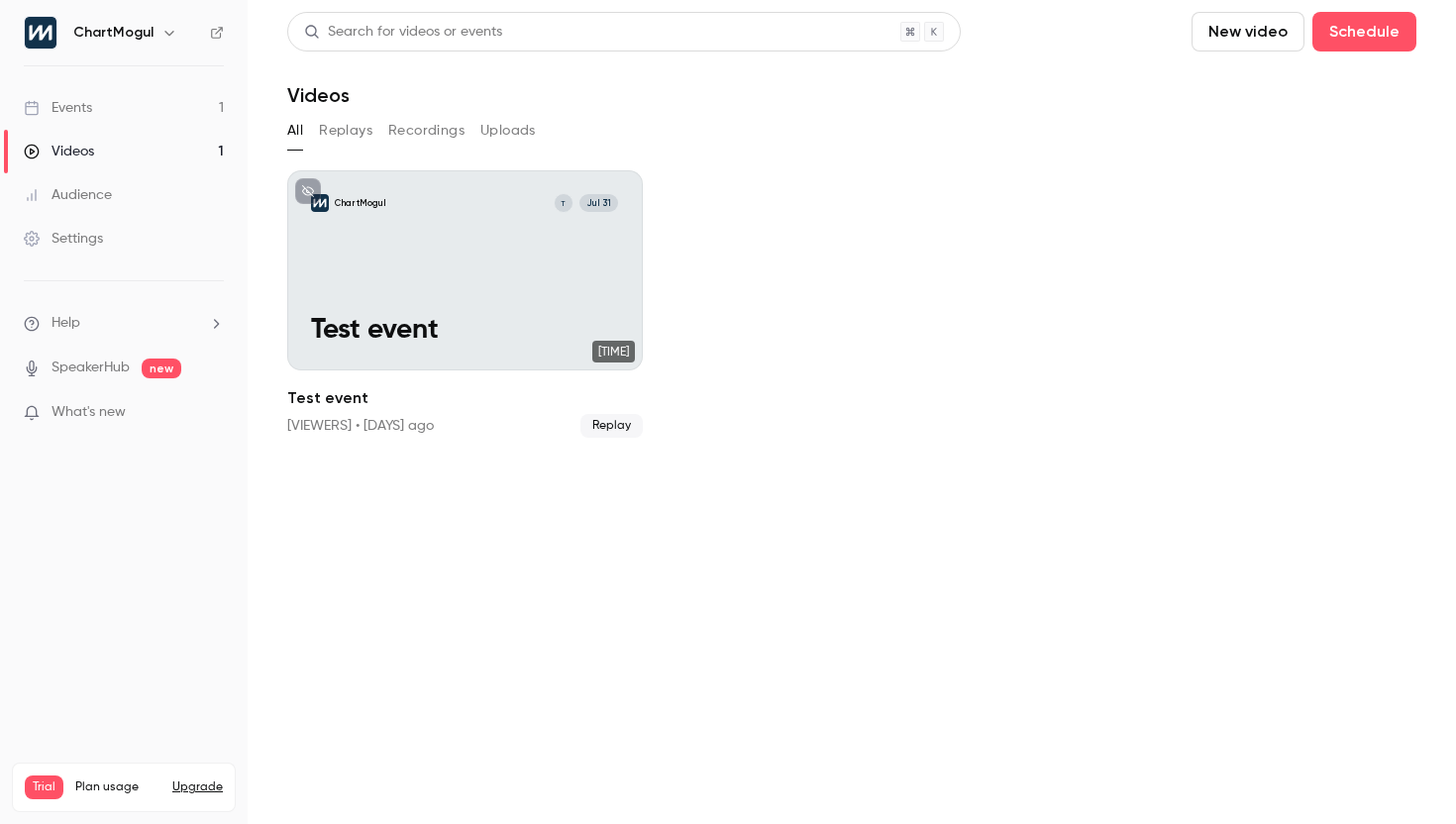 click on "Events 1" at bounding box center (124, 108) 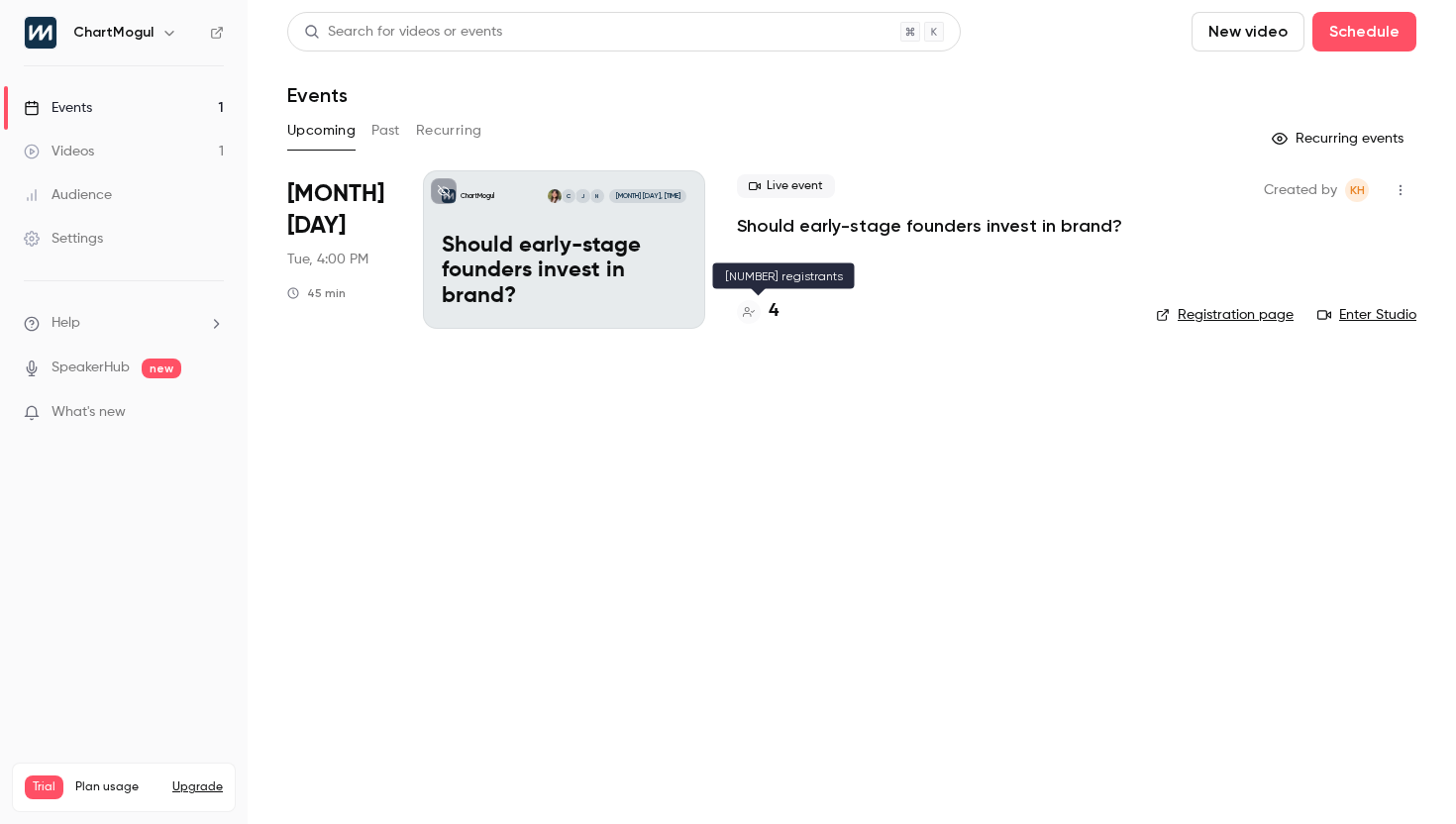 click on "4" at bounding box center (774, 311) 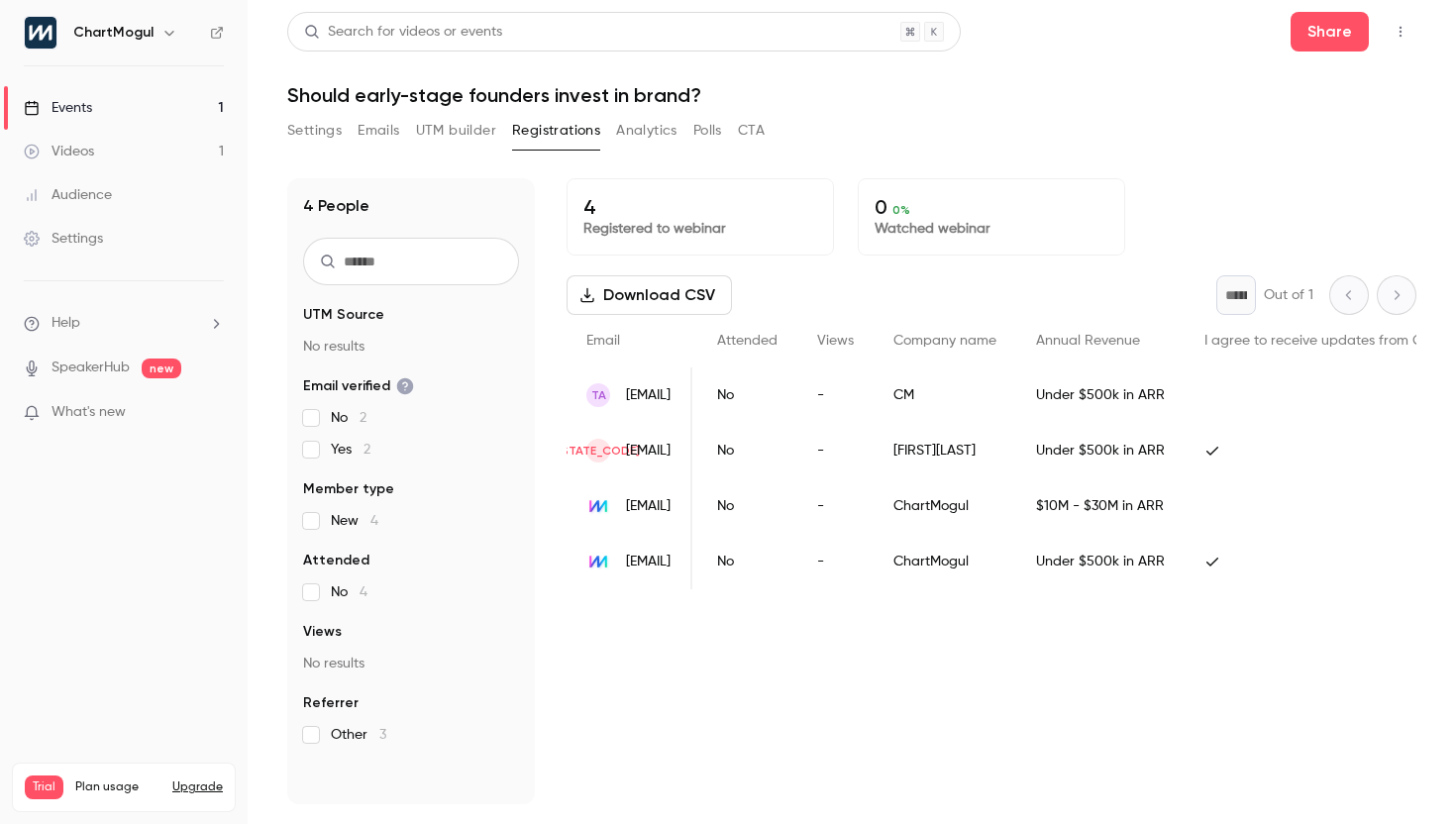scroll, scrollTop: 0, scrollLeft: 0, axis: both 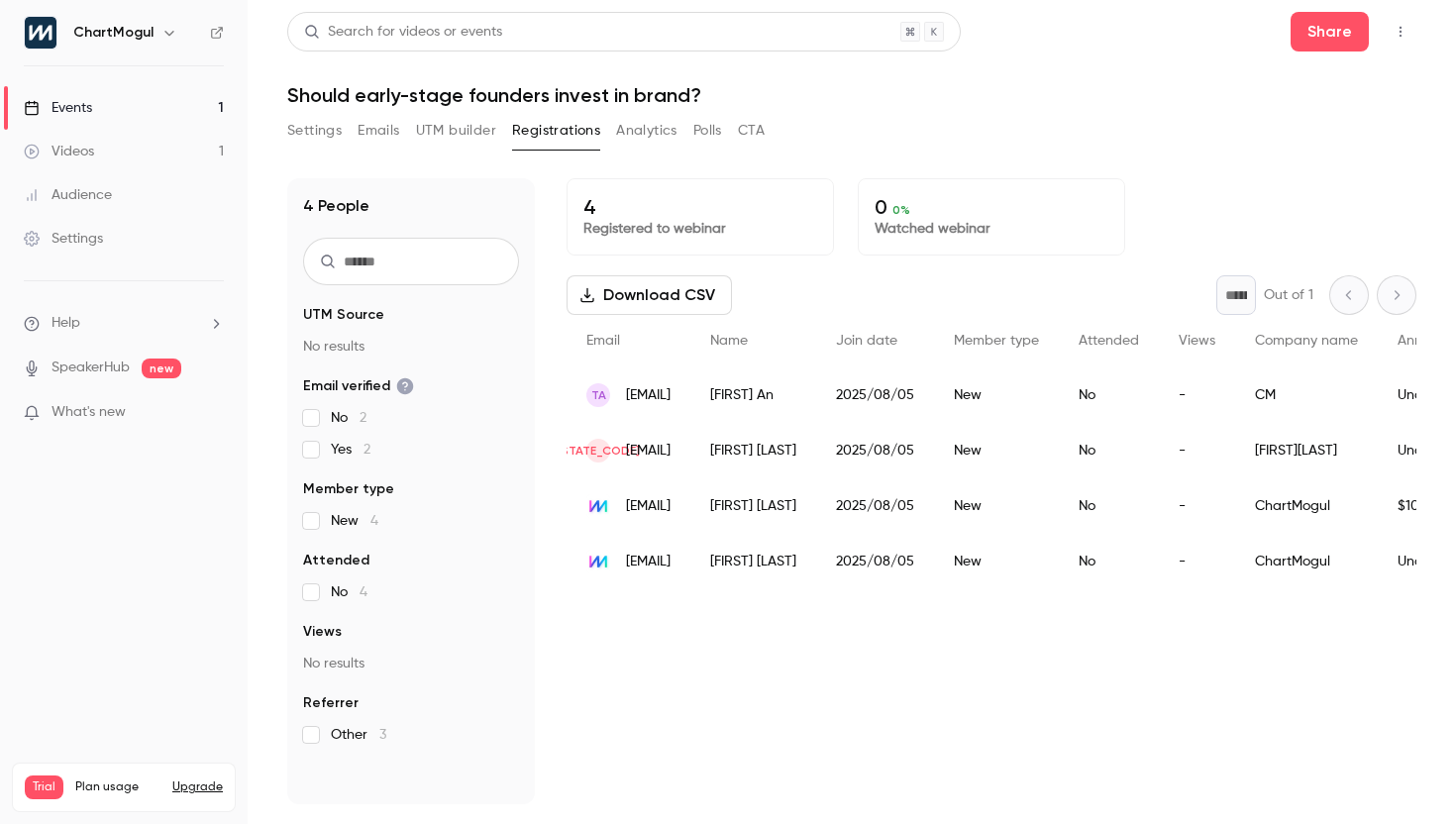 click on "Settings" at bounding box center (124, 239) 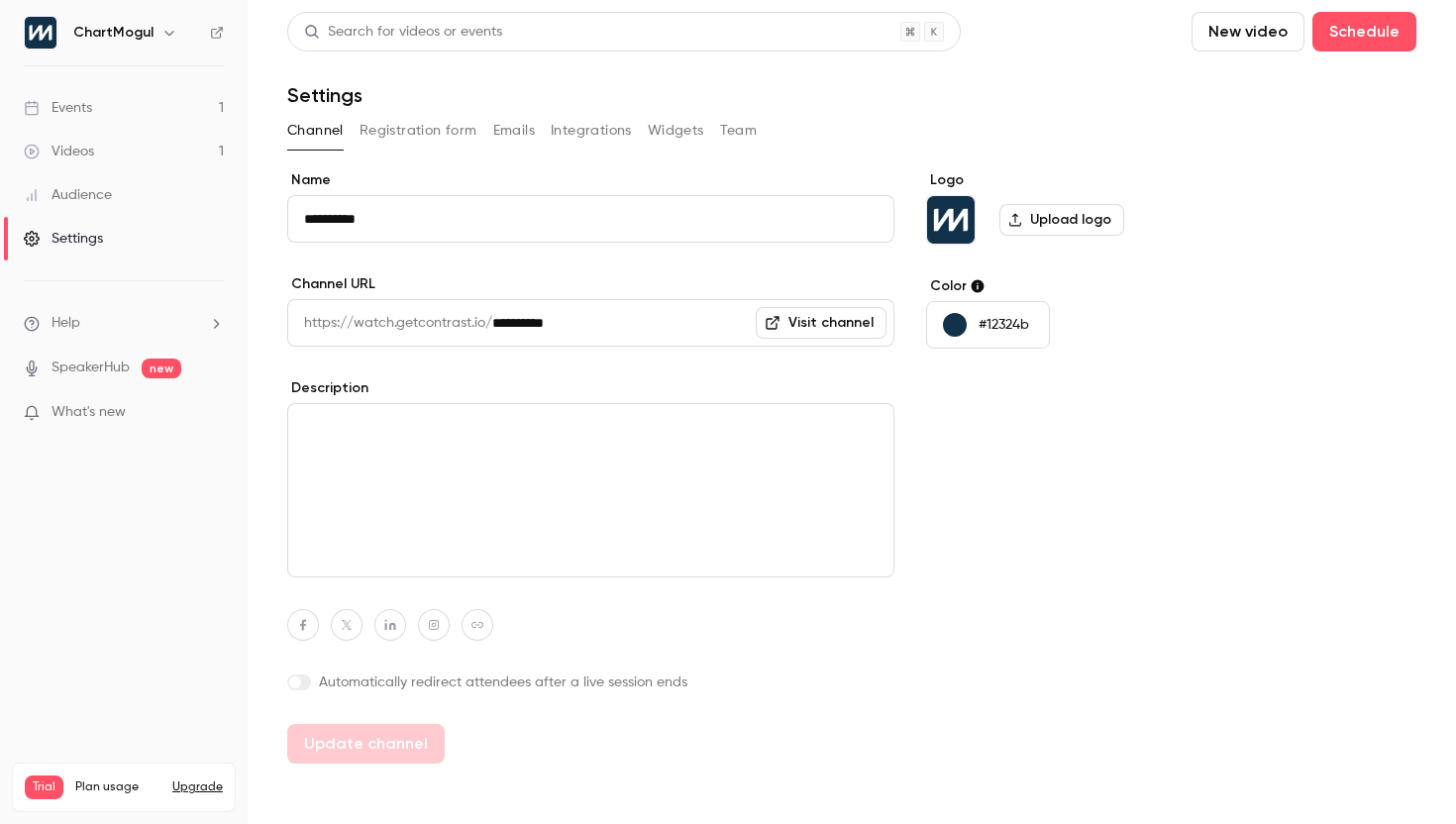 click on "Events 1" at bounding box center (124, 108) 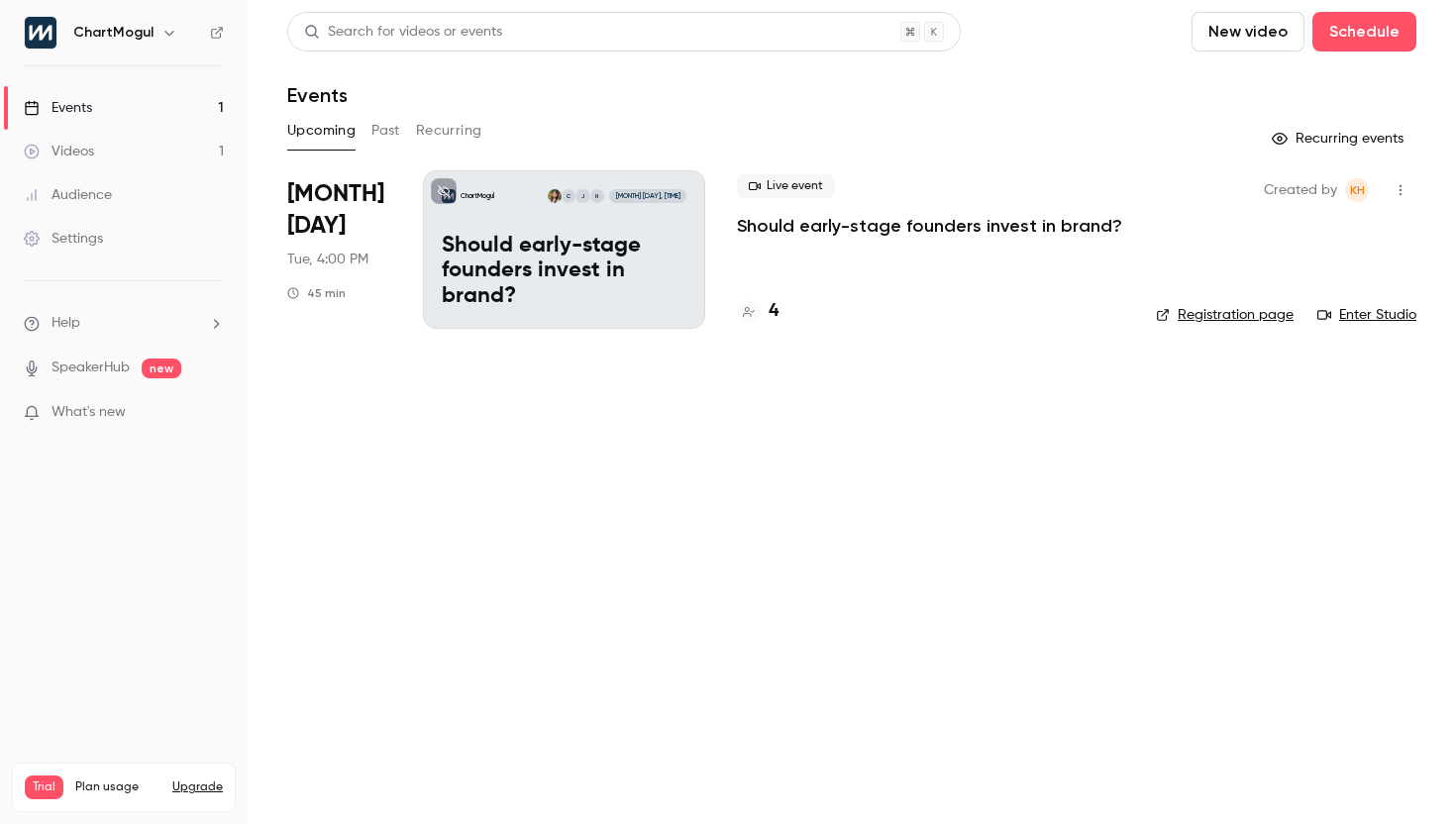 click 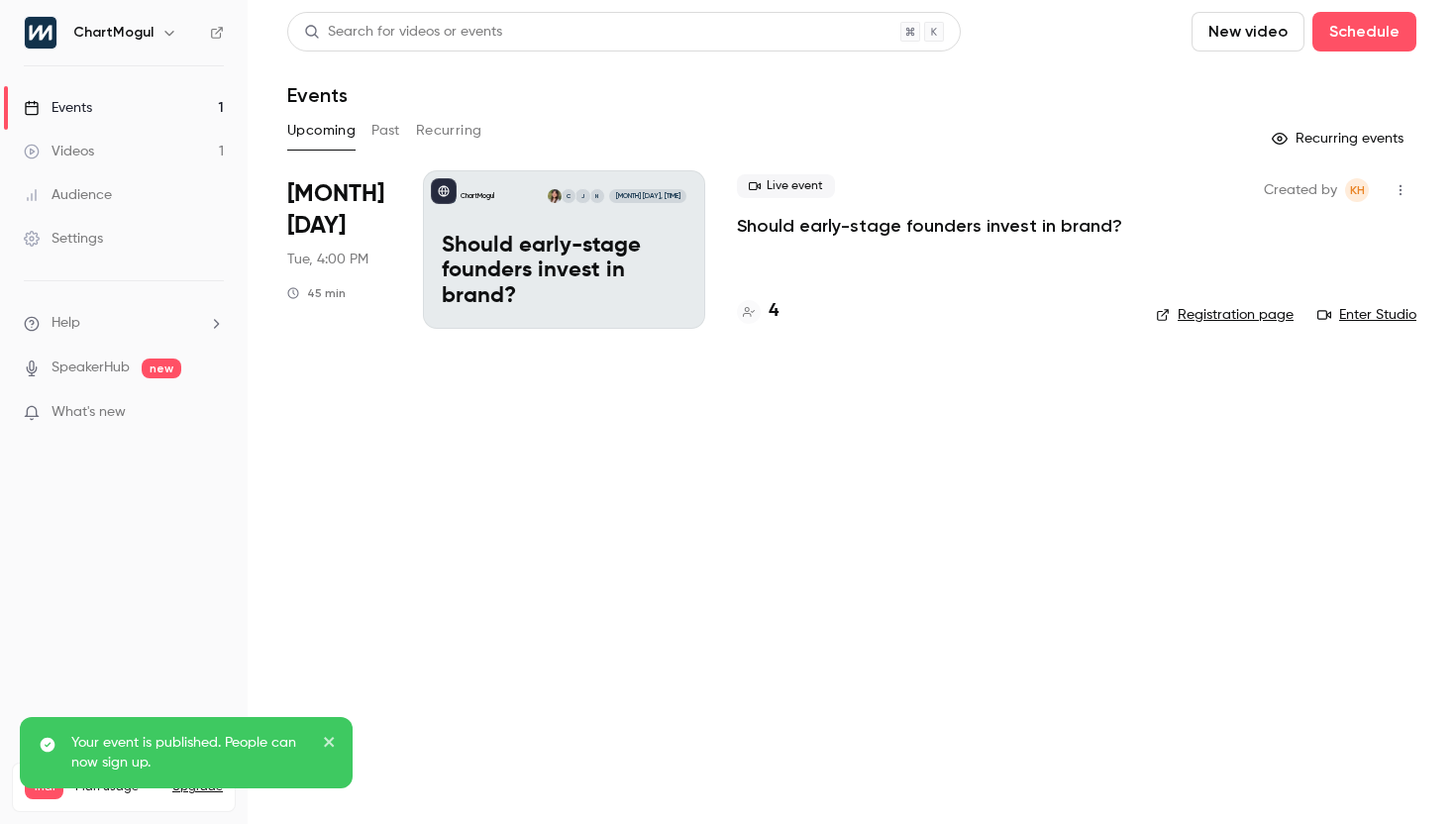 click 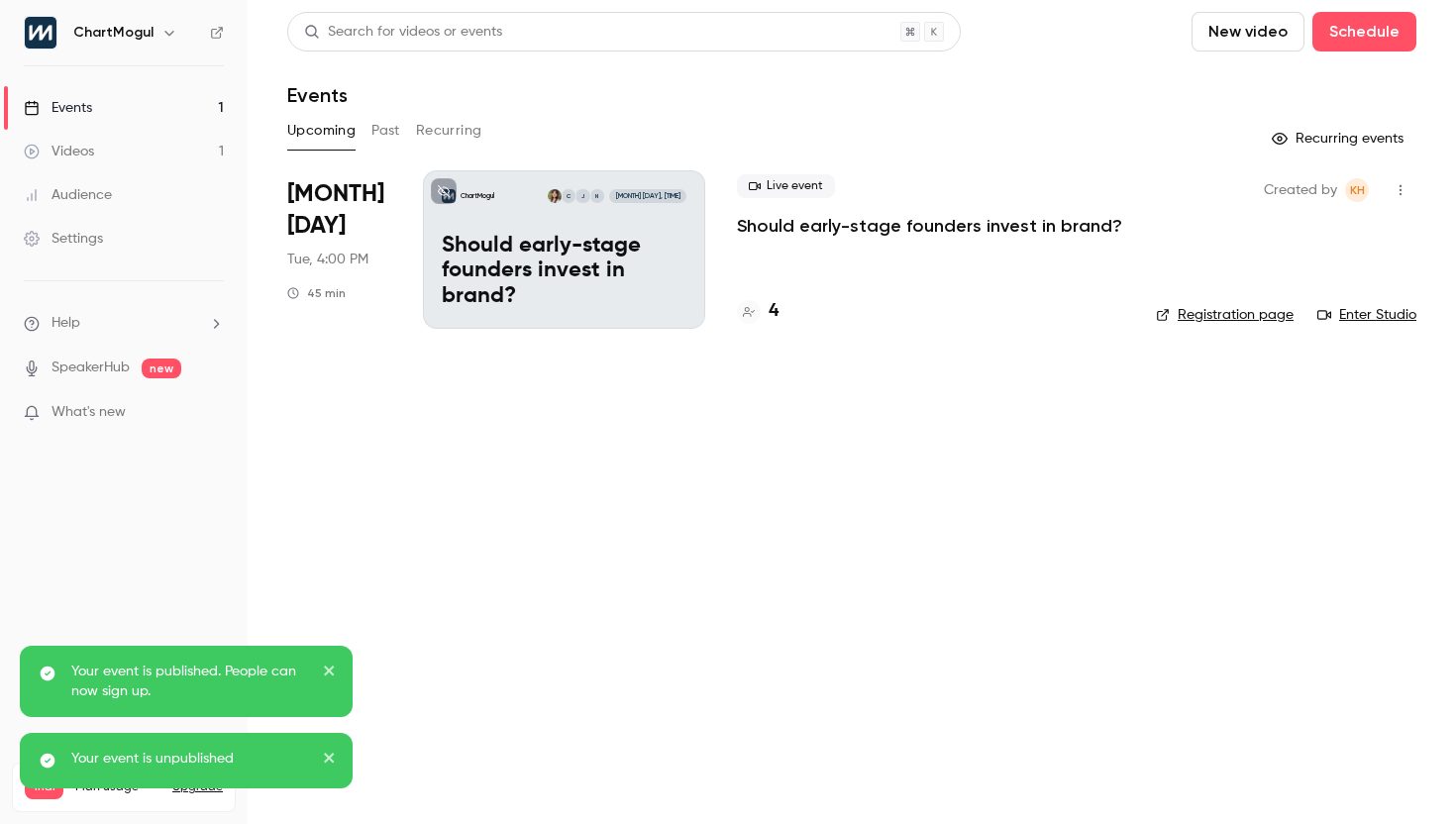 click 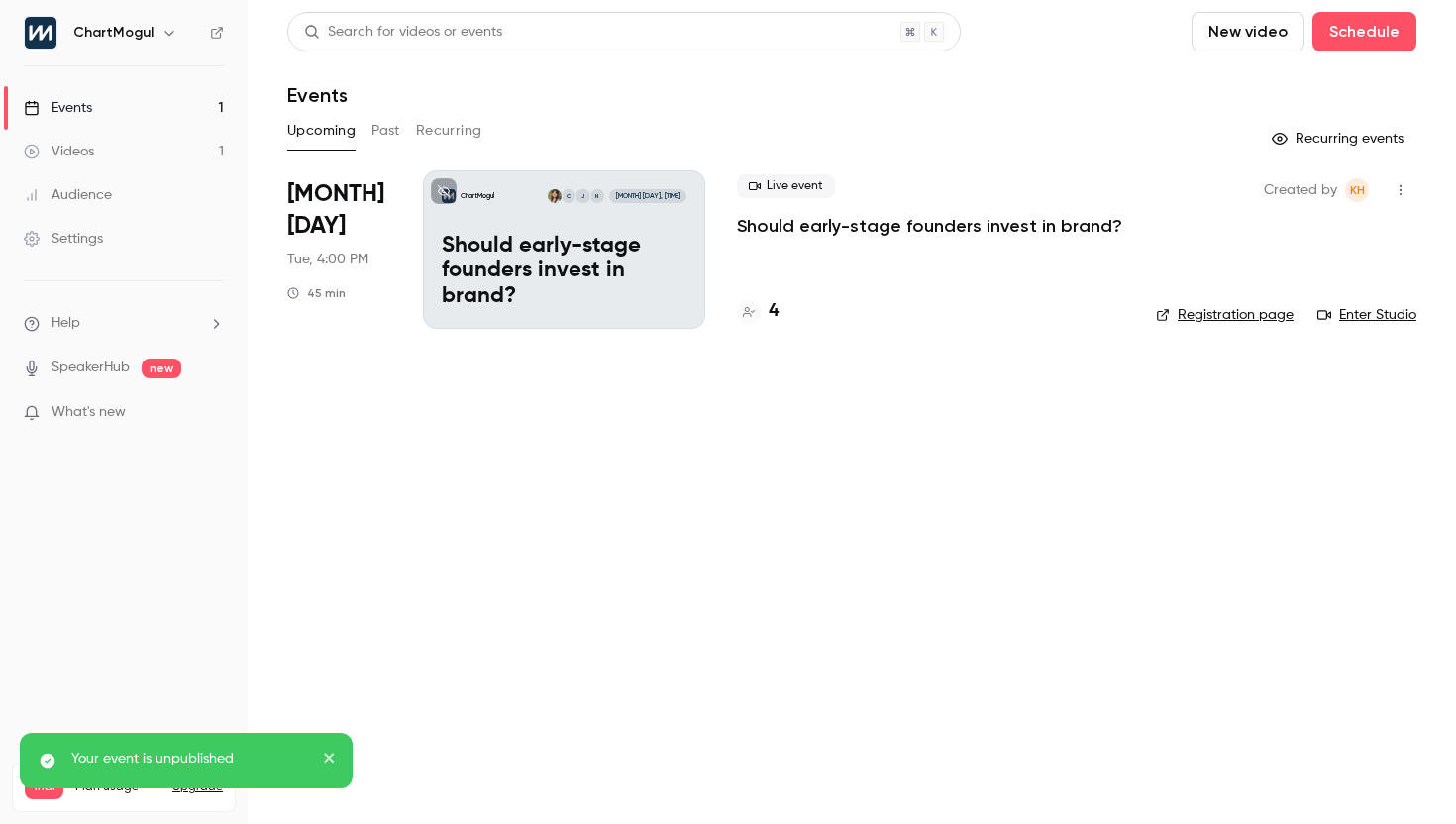click 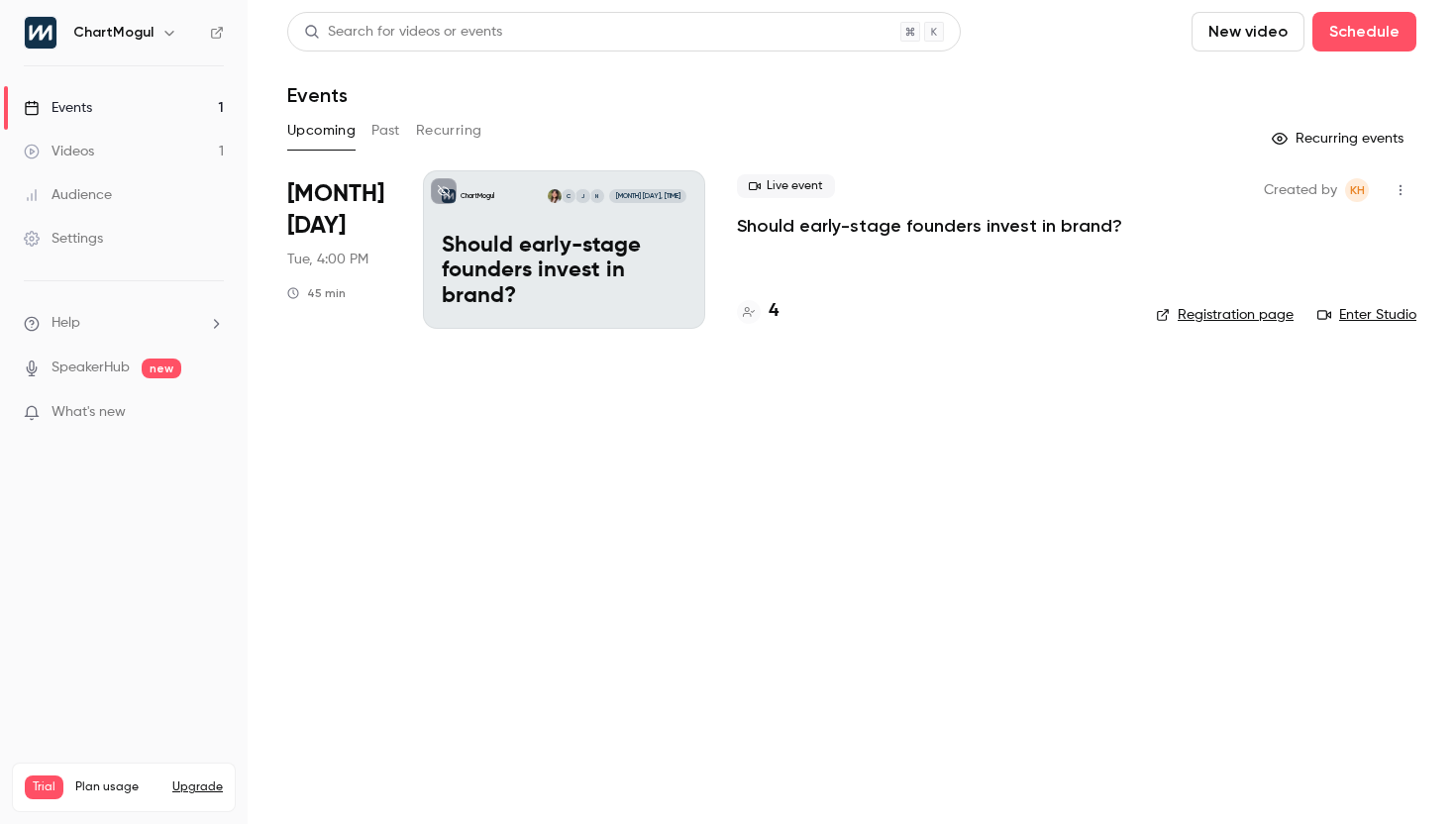 click on "Registration page" at bounding box center [1224, 315] 